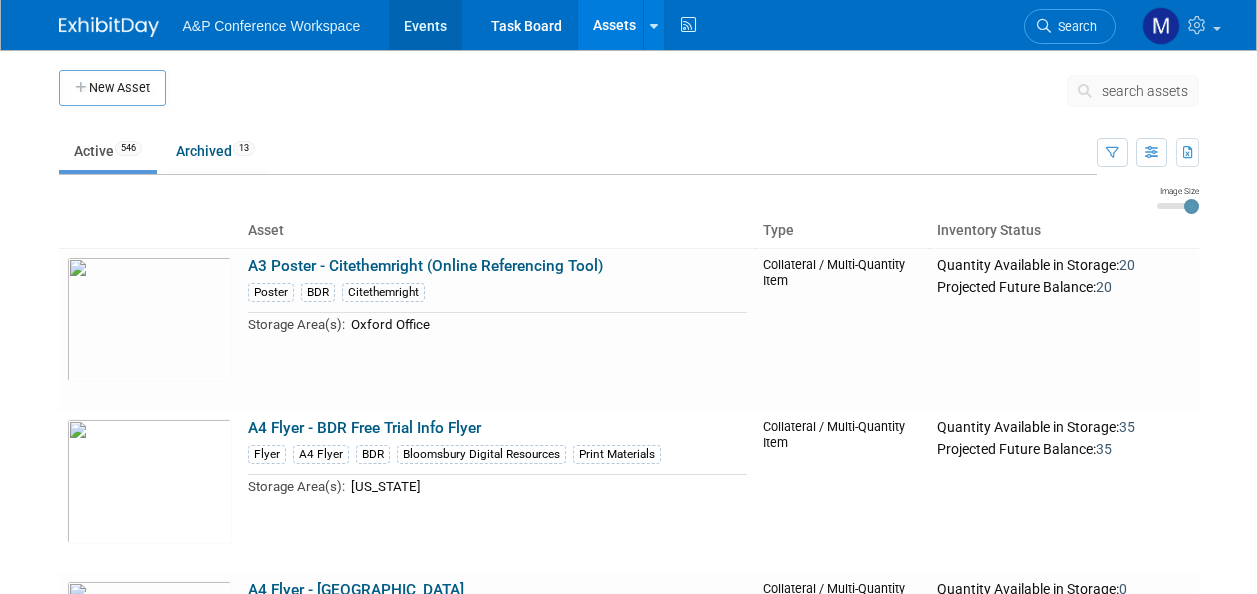scroll, scrollTop: 0, scrollLeft: 0, axis: both 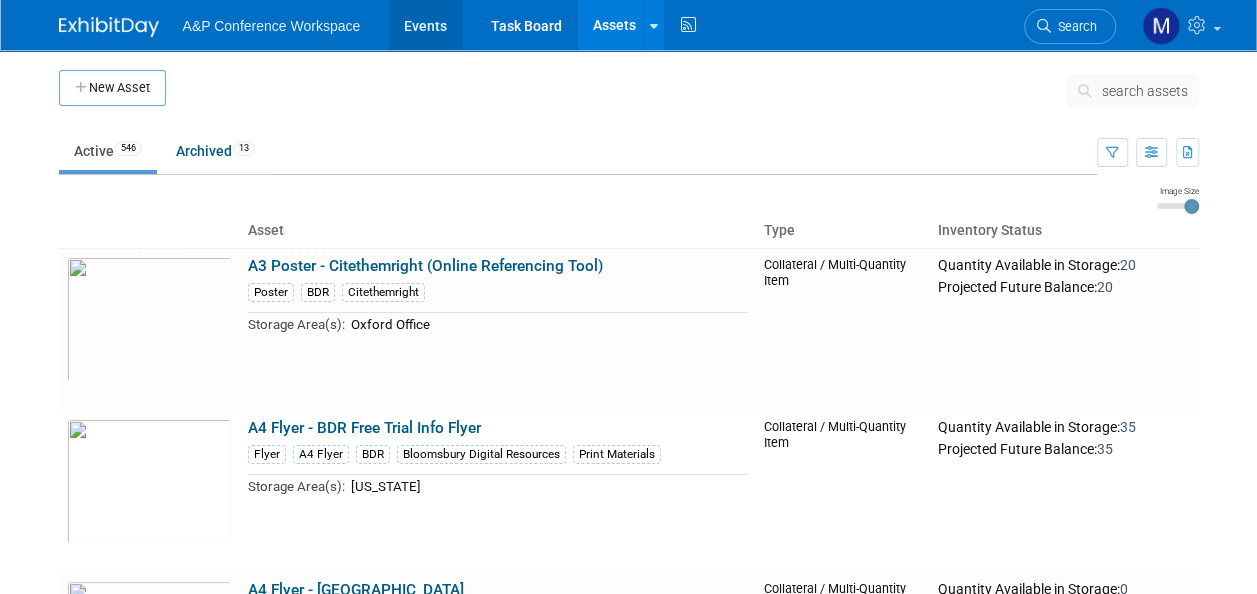 click on "Events" at bounding box center (425, 25) 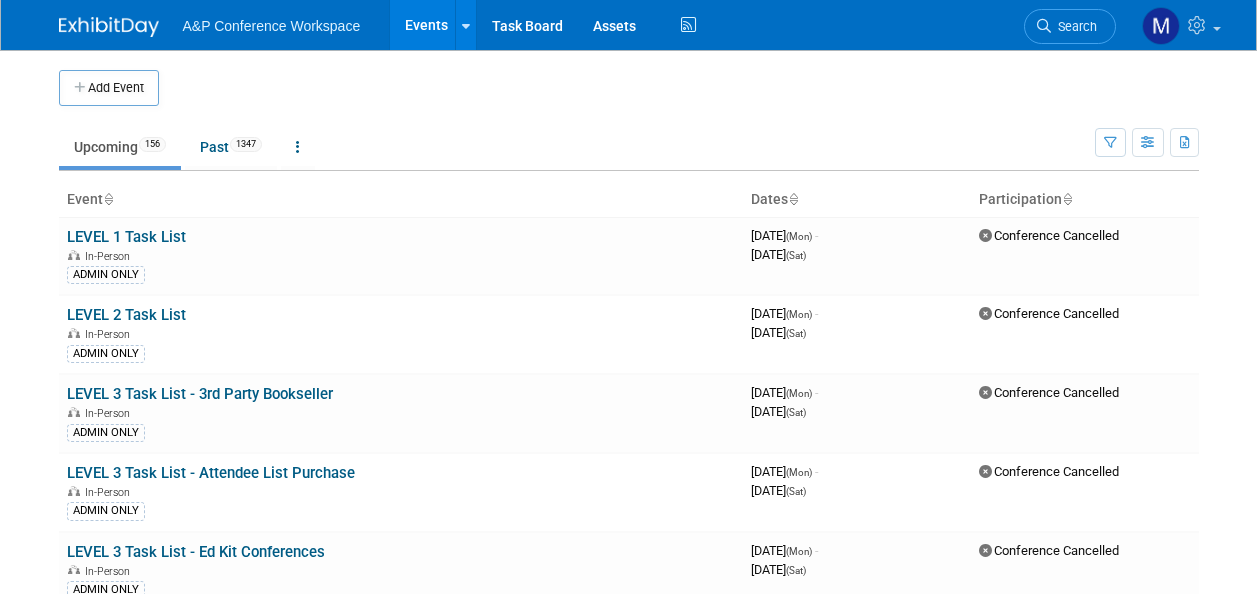scroll, scrollTop: 0, scrollLeft: 0, axis: both 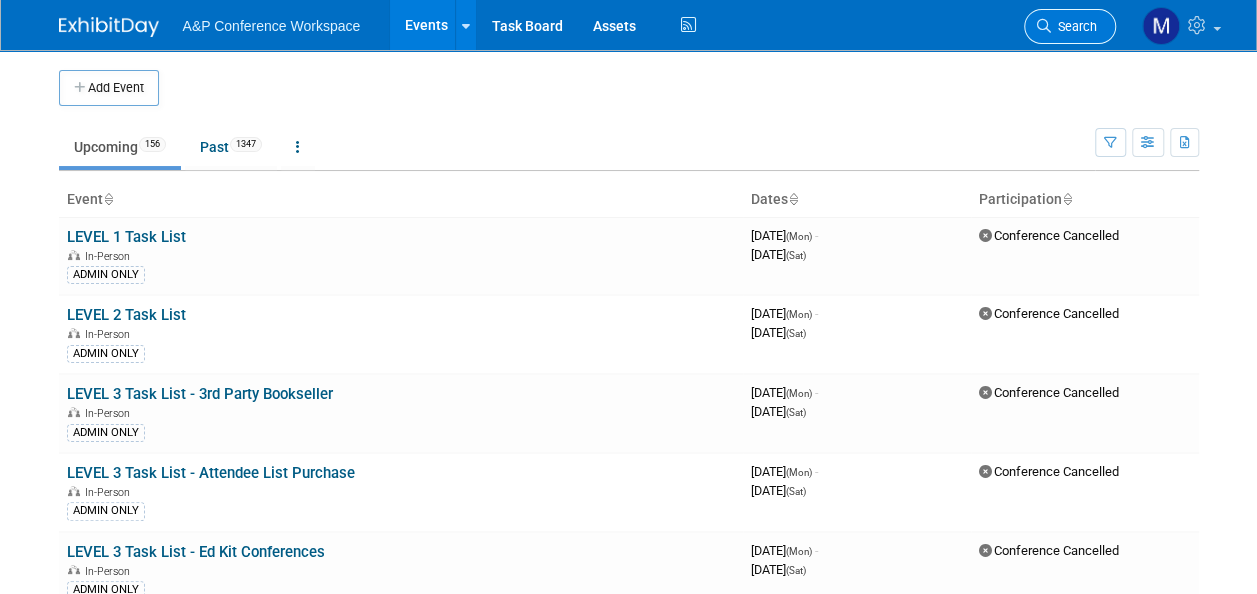 click on "Search" at bounding box center [1074, 26] 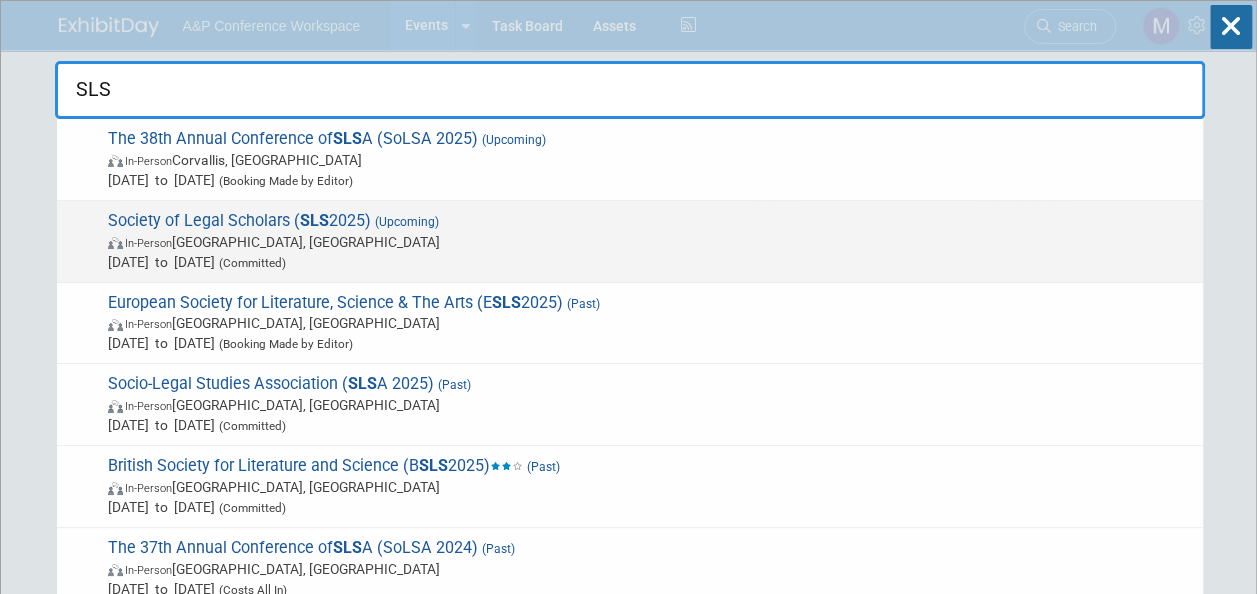type on "SLS" 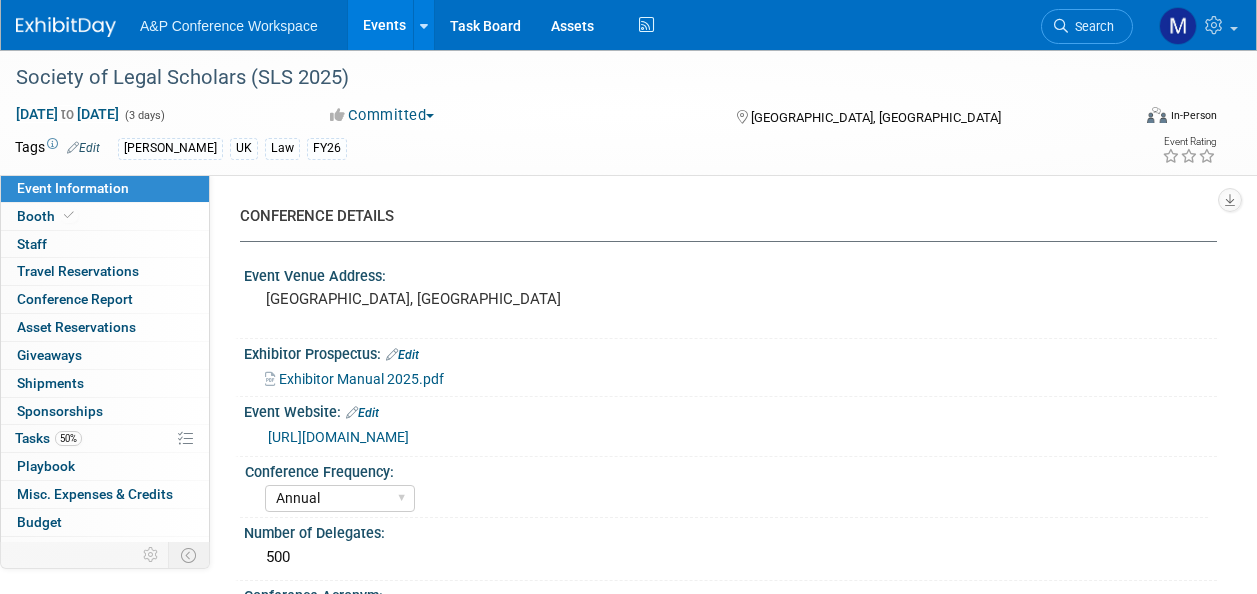 select on "Annual" 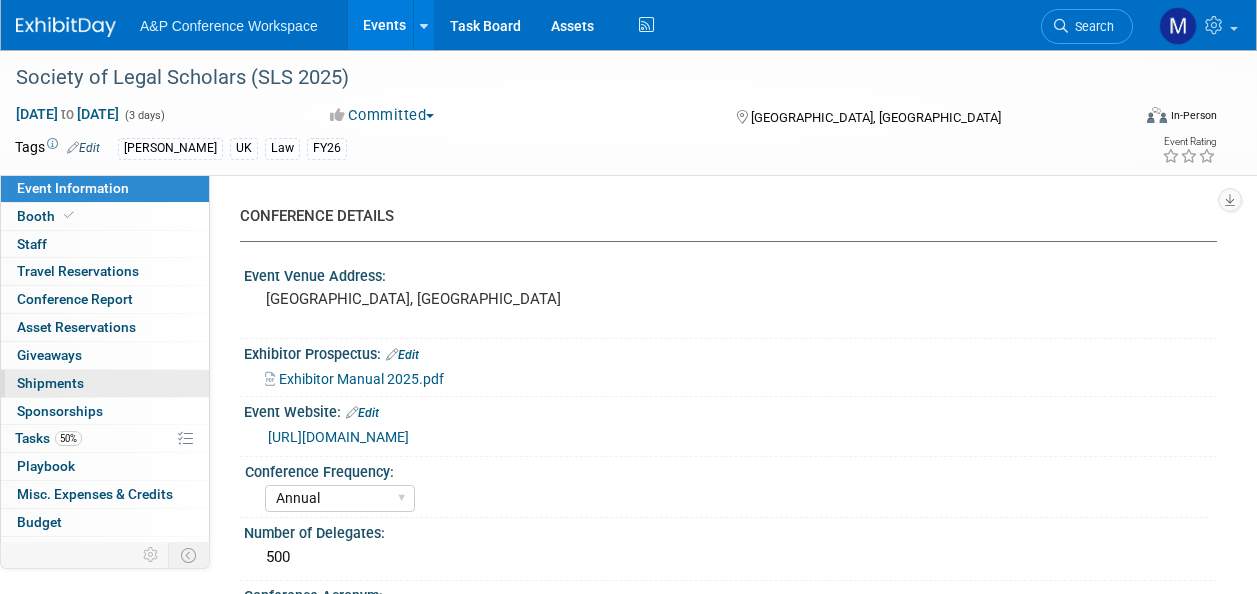 scroll, scrollTop: 0, scrollLeft: 0, axis: both 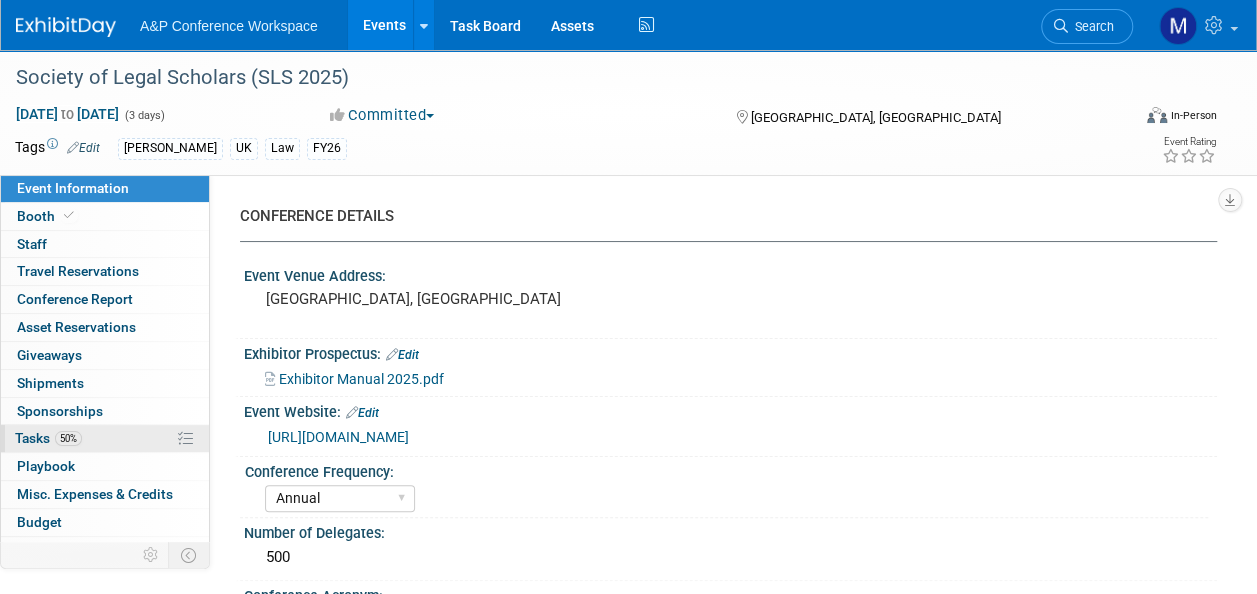 click on "50%
Tasks 50%" at bounding box center (105, 438) 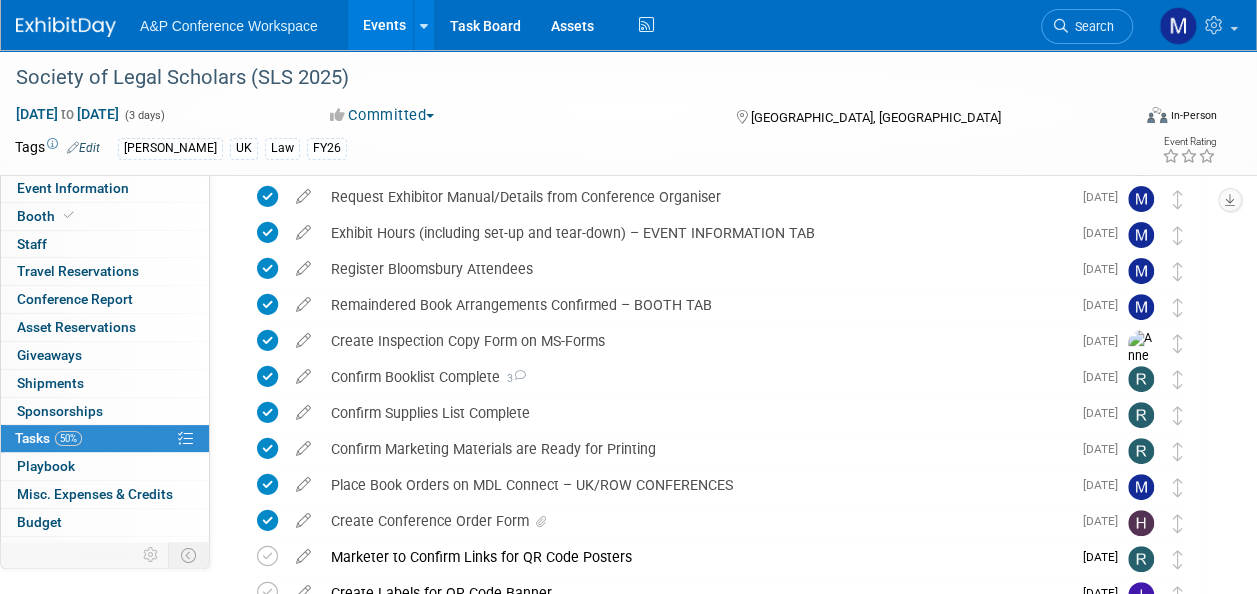 scroll, scrollTop: 200, scrollLeft: 0, axis: vertical 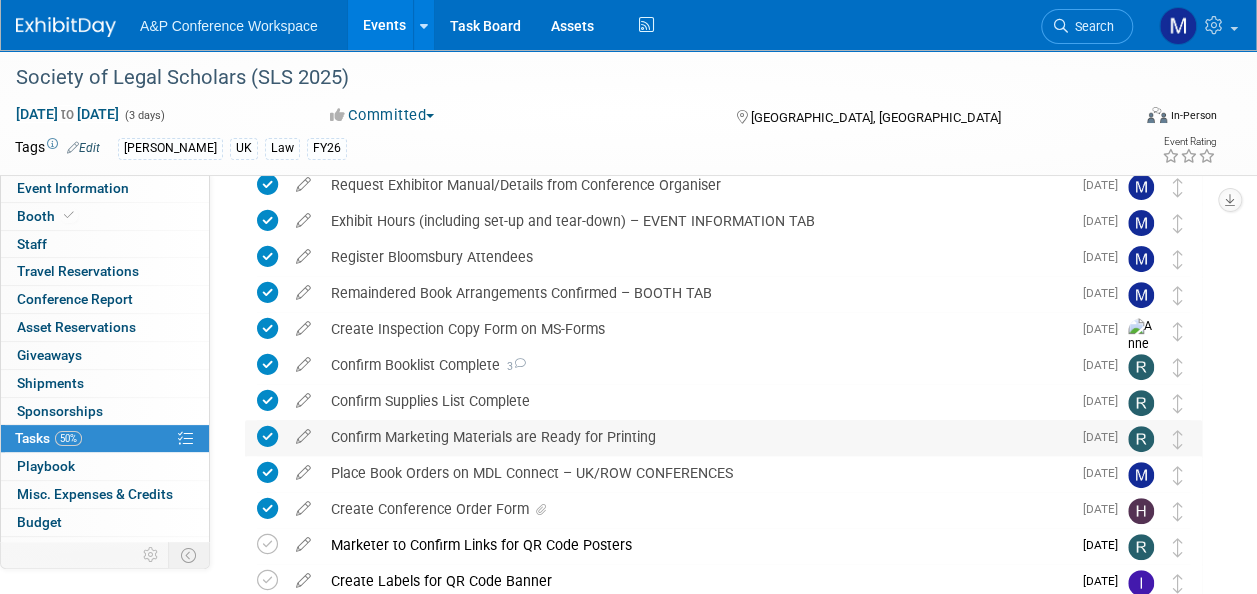 click at bounding box center [267, 436] 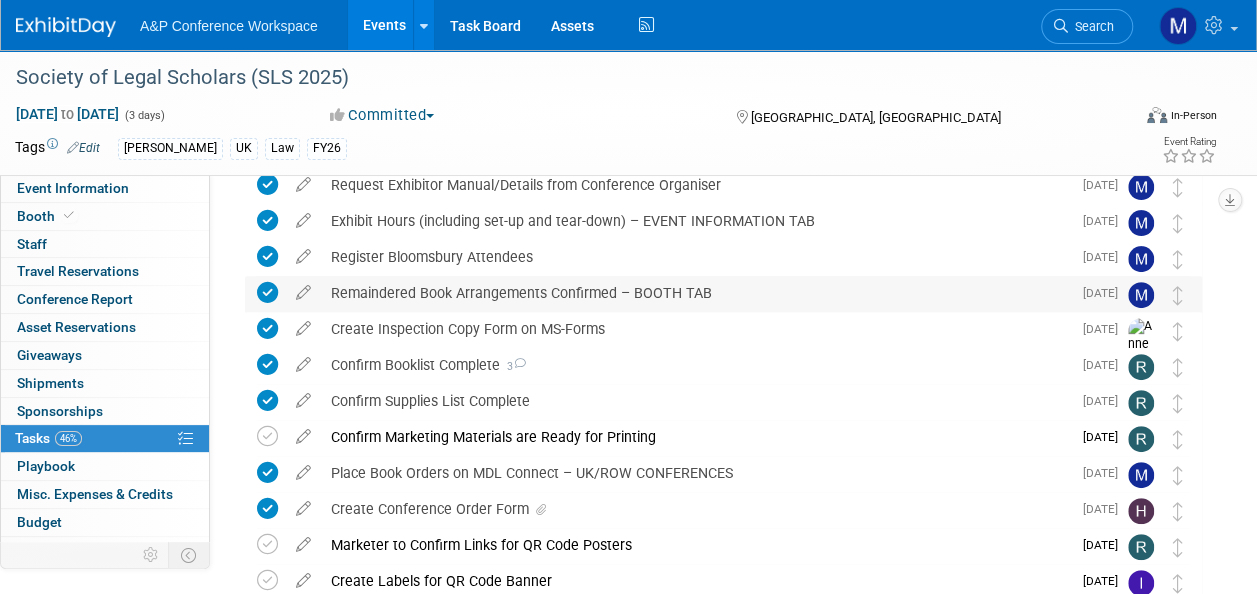 click at bounding box center [267, 292] 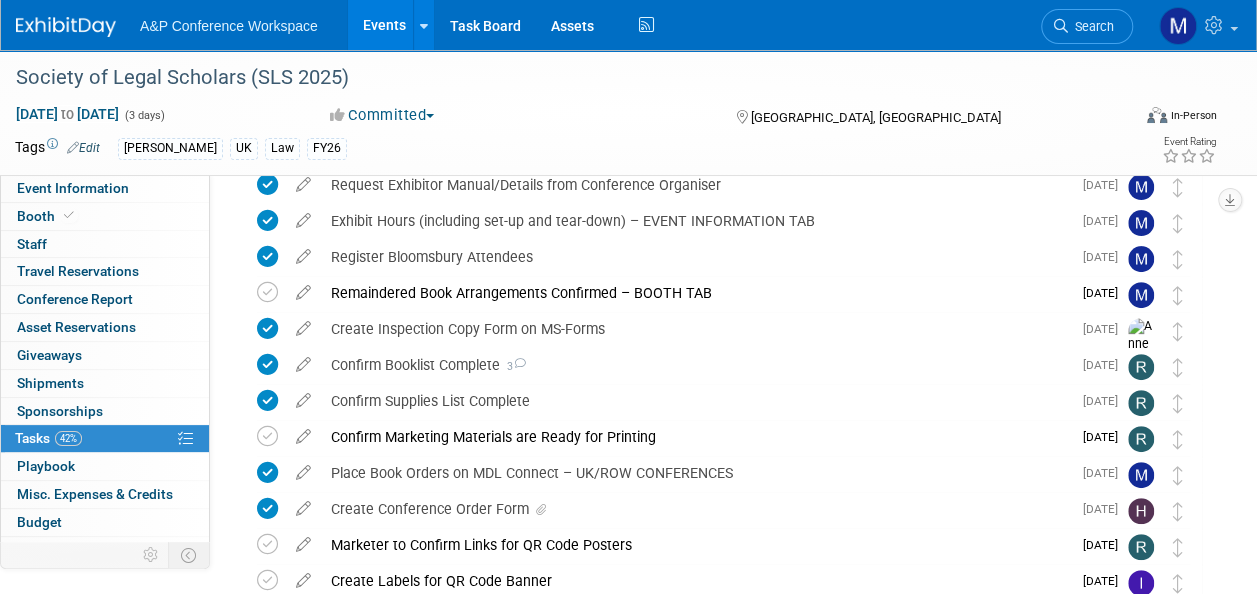 click at bounding box center [267, 292] 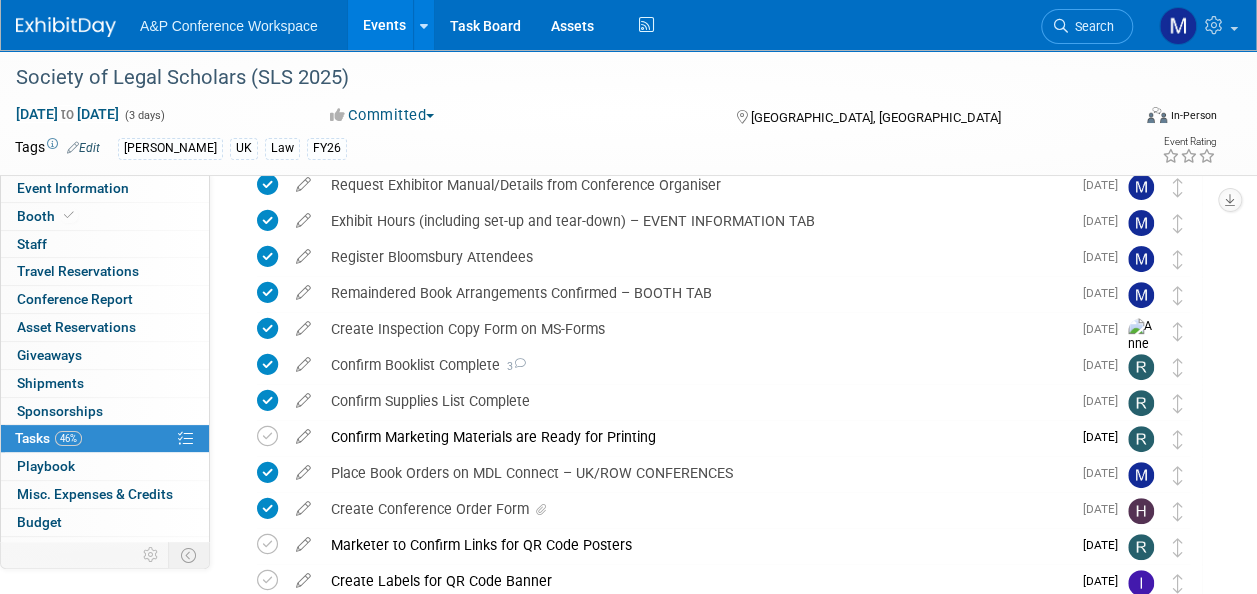scroll, scrollTop: 72, scrollLeft: 0, axis: vertical 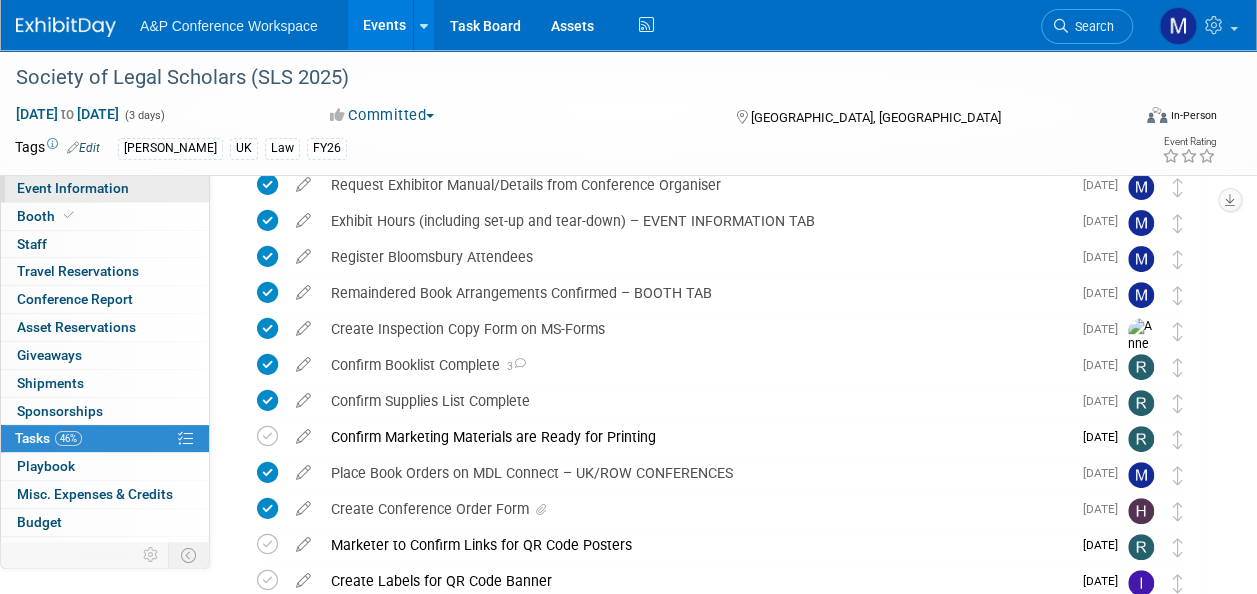 click on "Event Information" at bounding box center (105, 188) 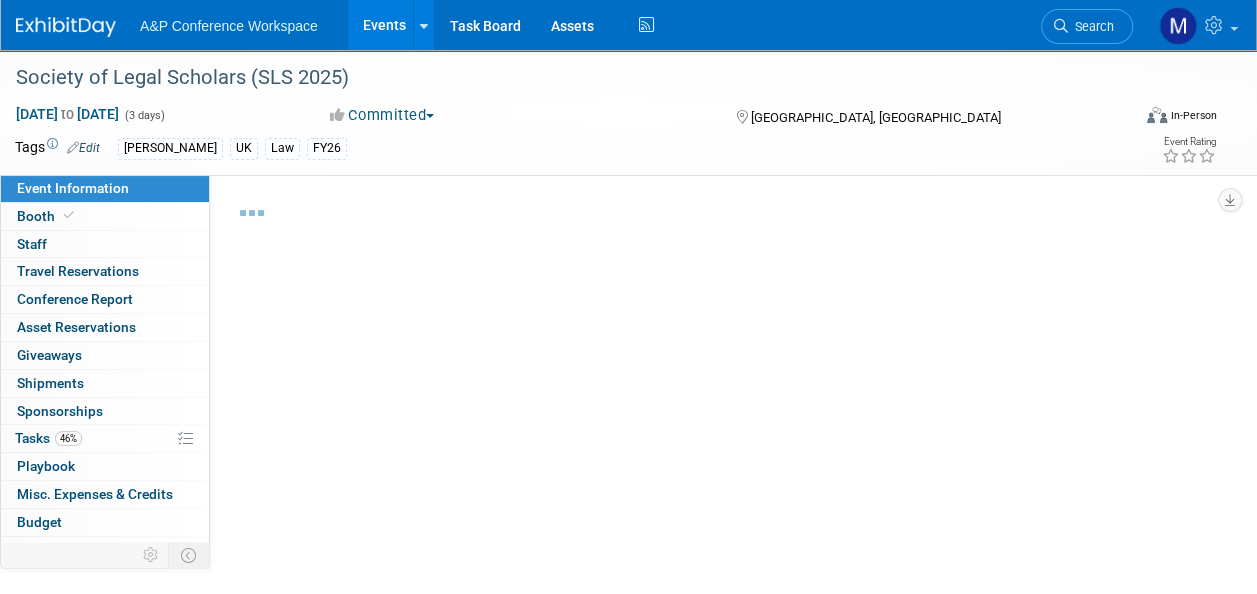 select on "Annual" 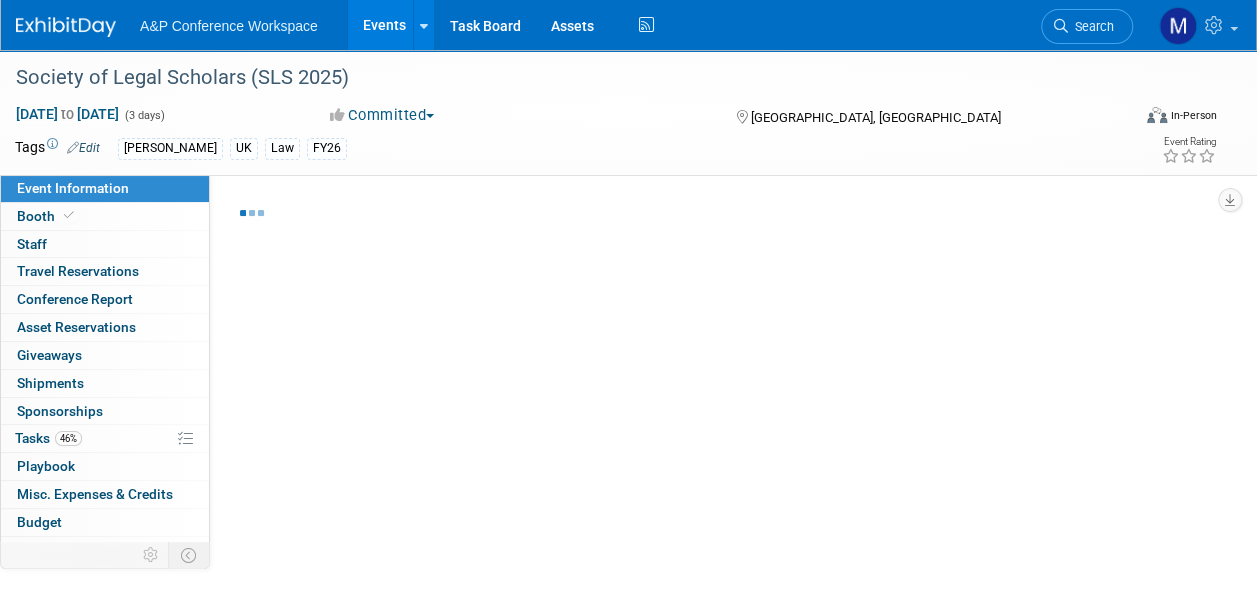 select on "In-Person Booth" 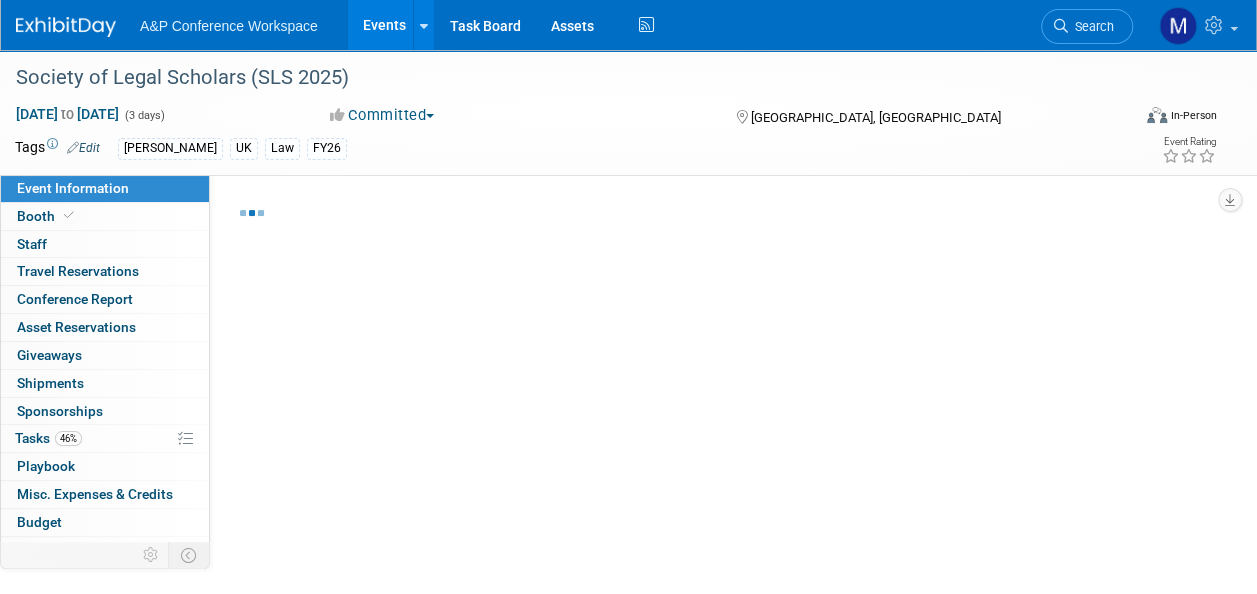 select on "Law" 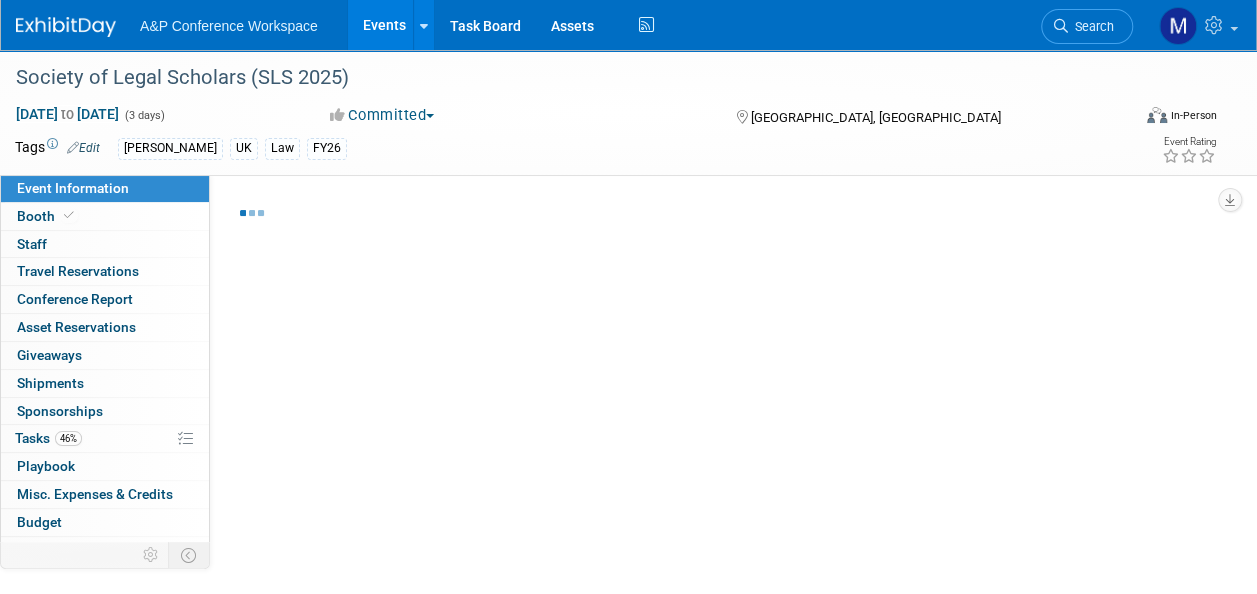 select on "Hart Publishing" 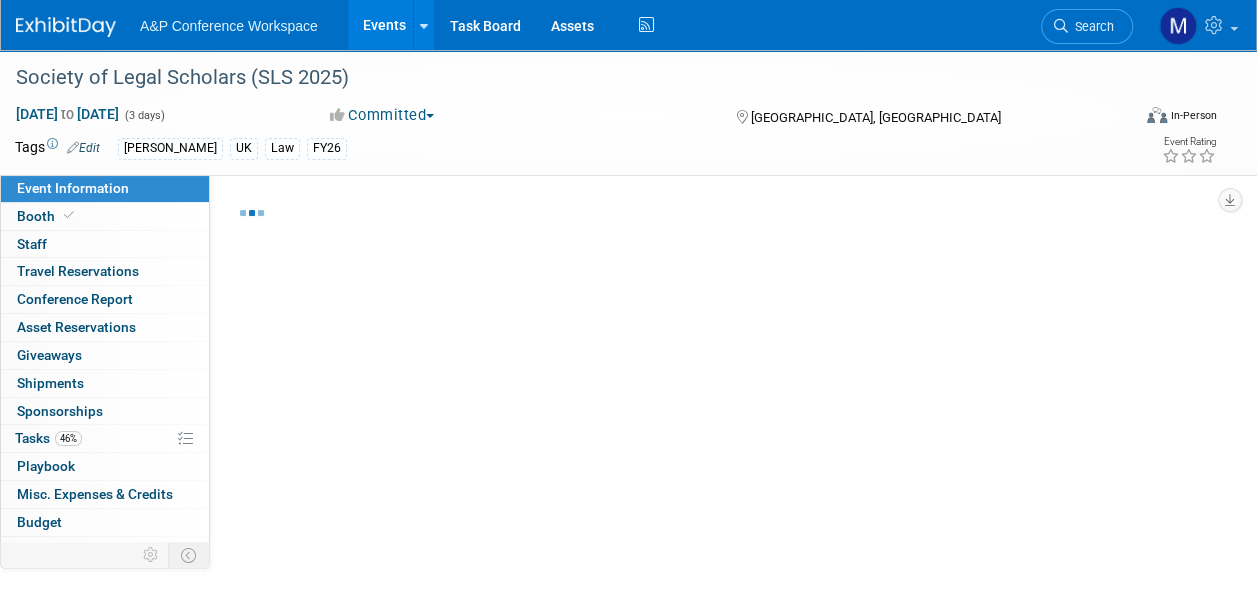 select on "Ros Jubber" 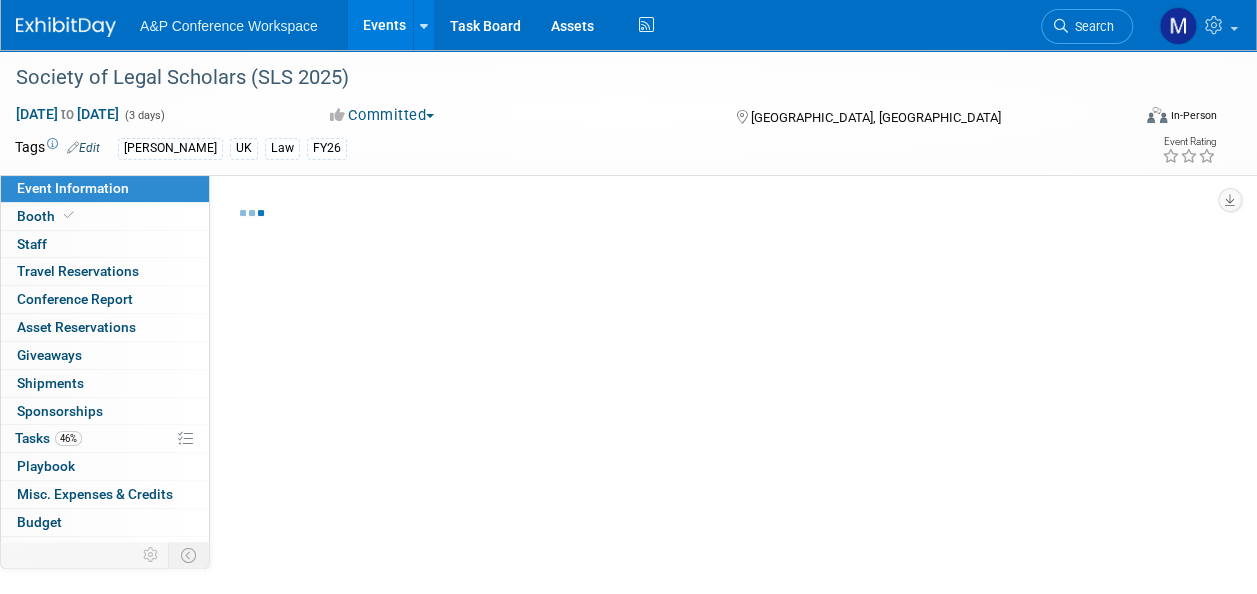 select on "Networking/Commissioning" 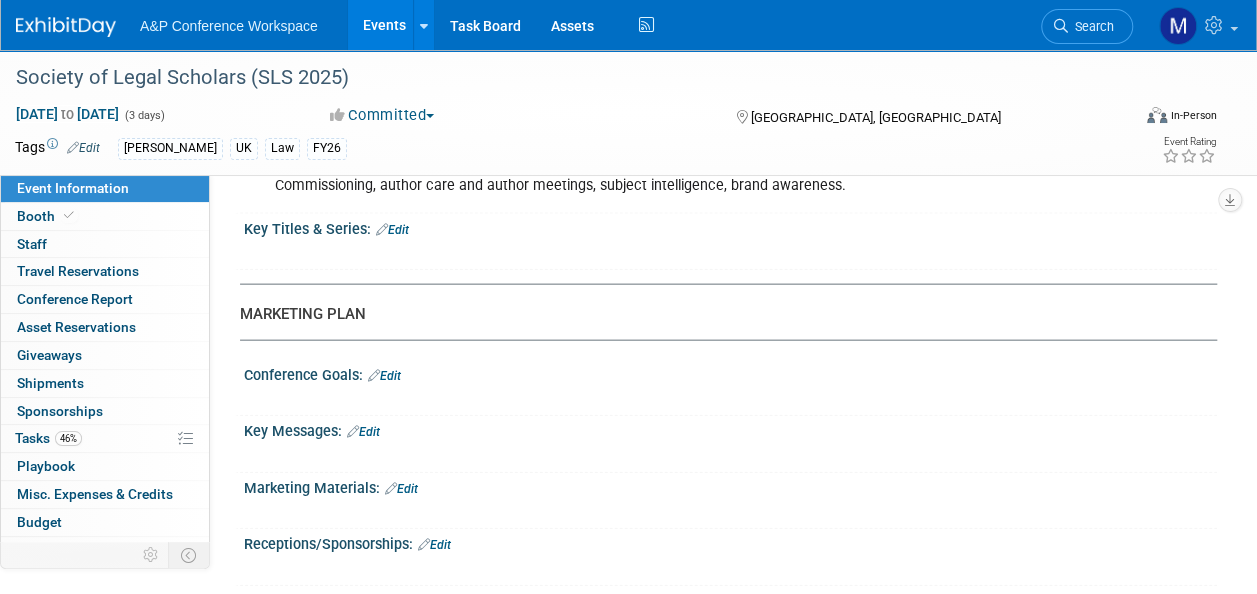 scroll, scrollTop: 2126, scrollLeft: 0, axis: vertical 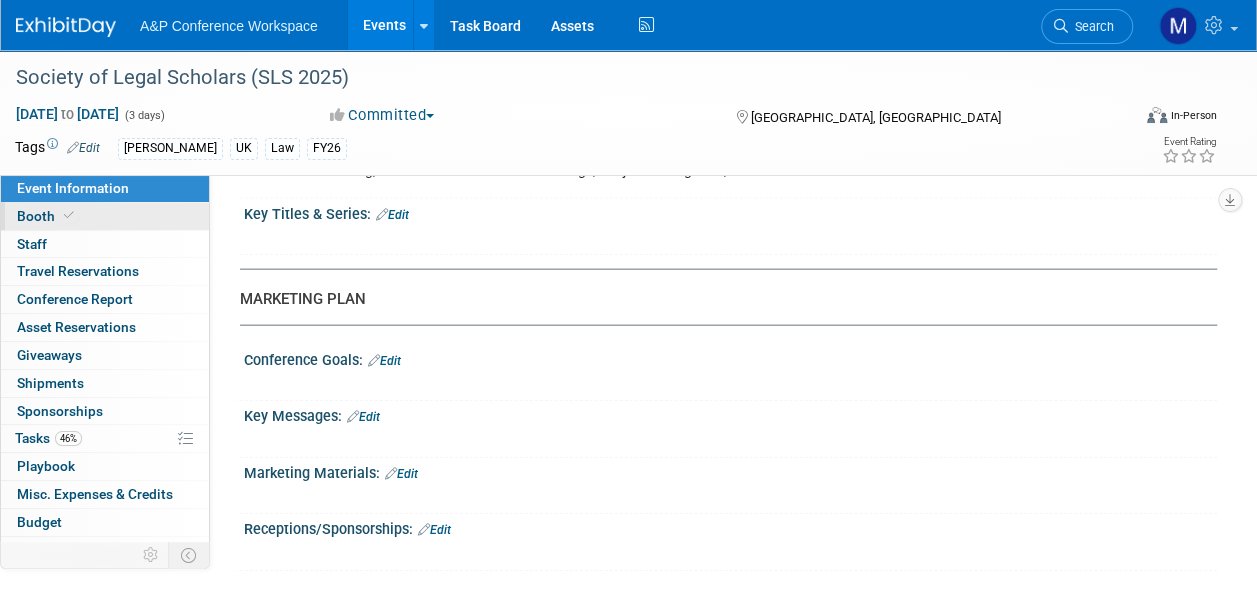 click on "Booth" at bounding box center (105, 216) 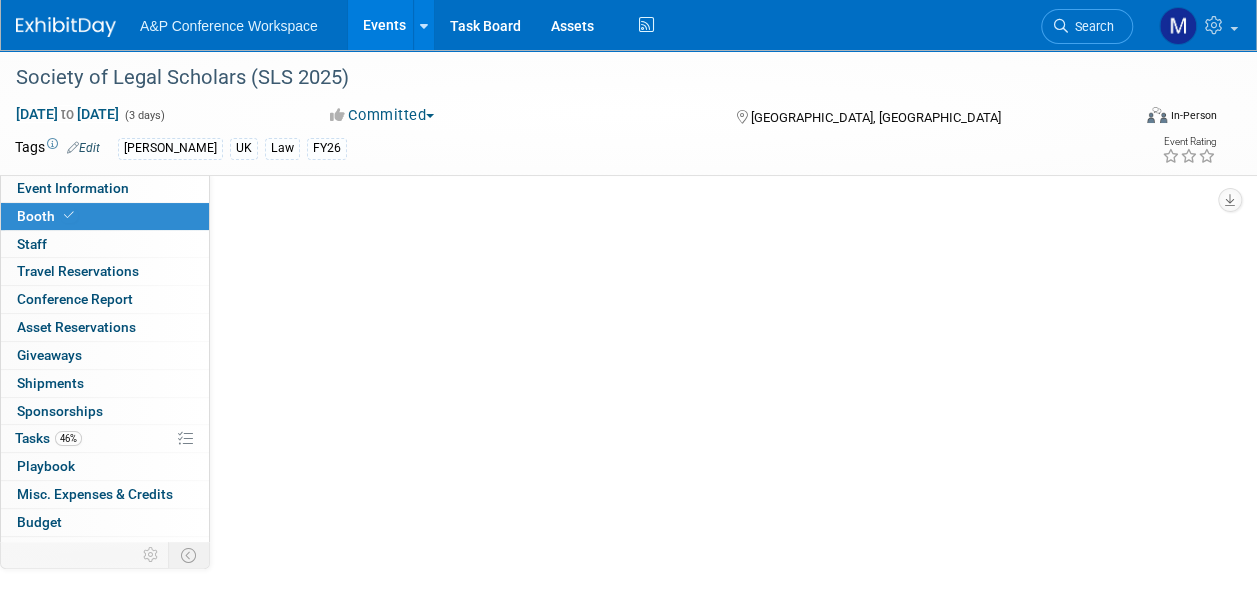 scroll, scrollTop: 0, scrollLeft: 0, axis: both 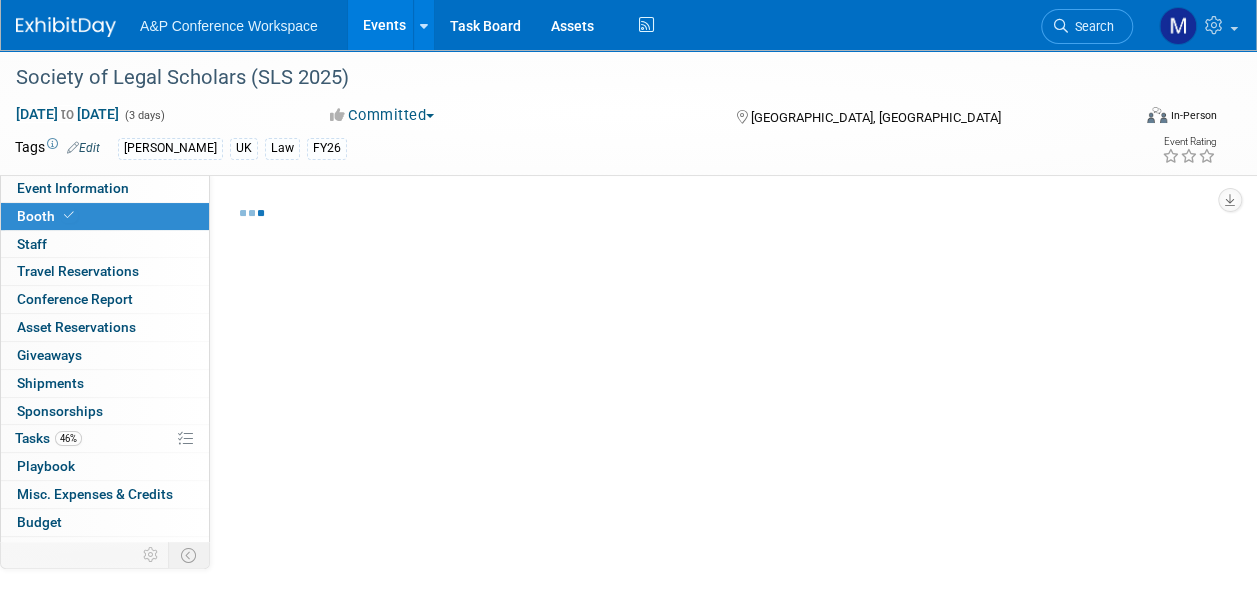 select on "HART" 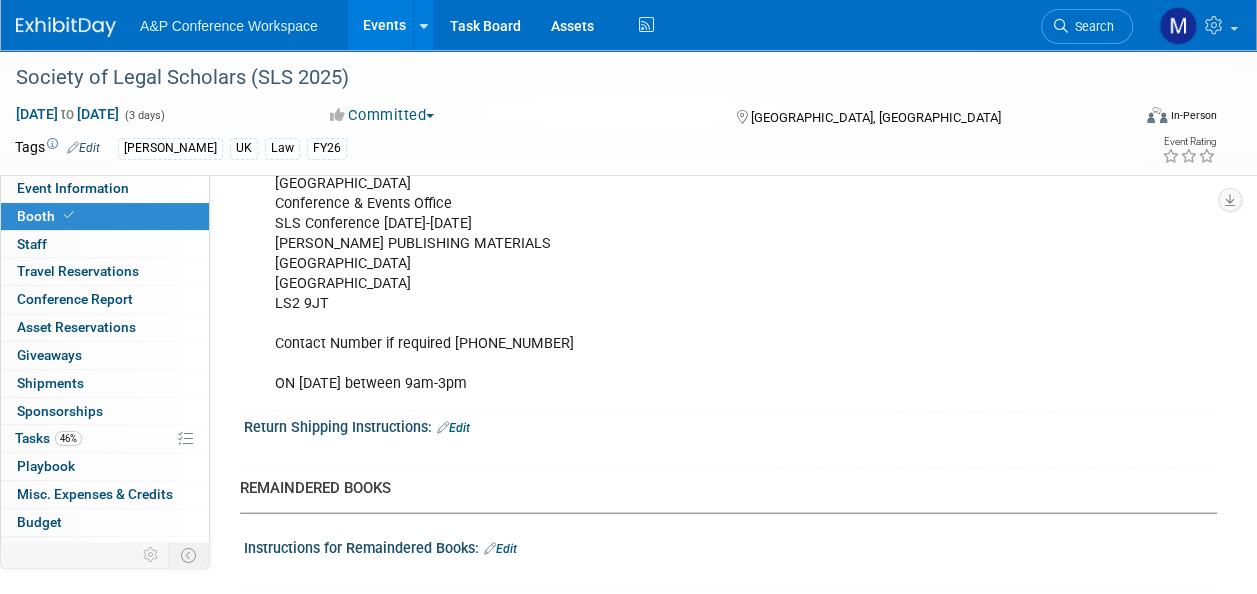 scroll, scrollTop: 2157, scrollLeft: 0, axis: vertical 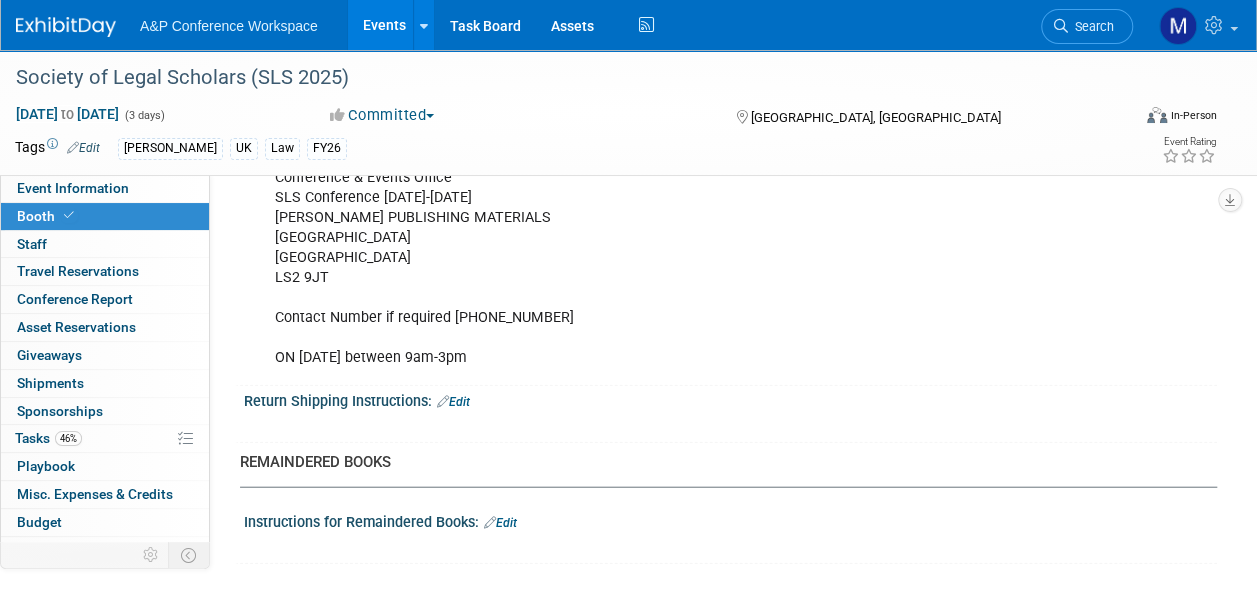 click on "Edit" at bounding box center [500, 523] 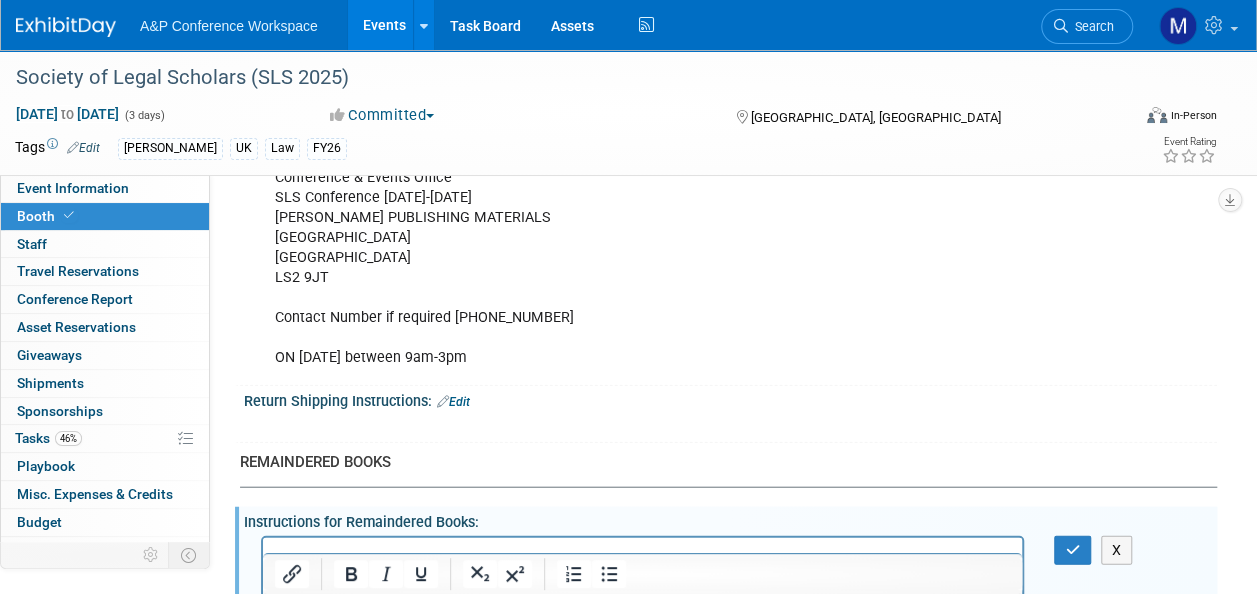 scroll, scrollTop: 2237, scrollLeft: 0, axis: vertical 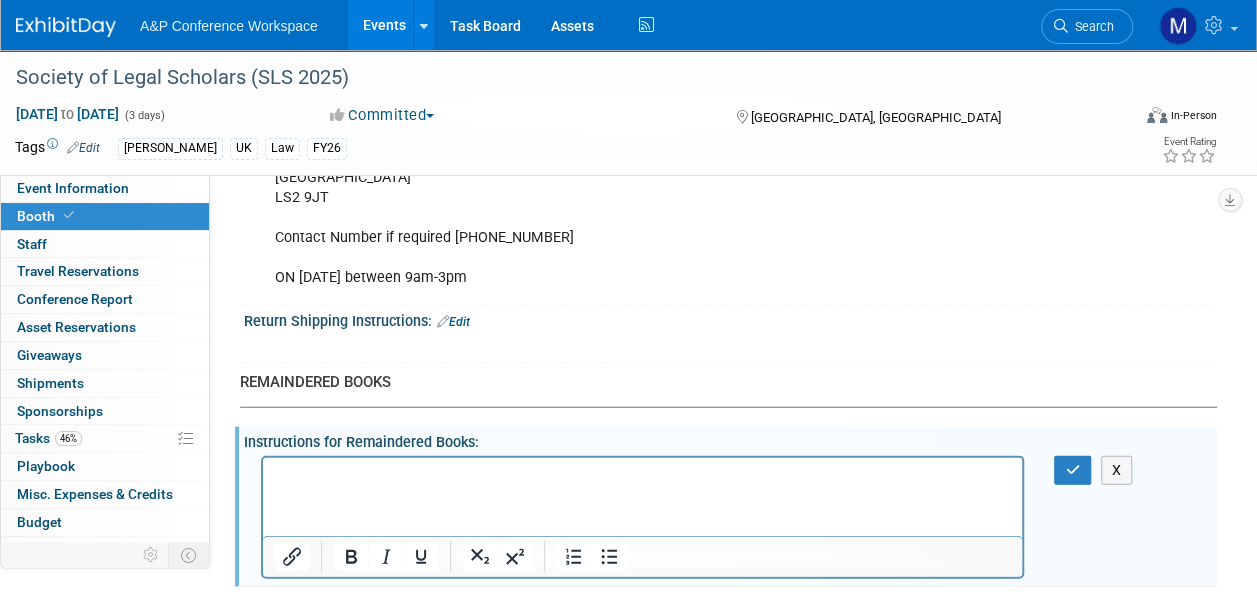 type 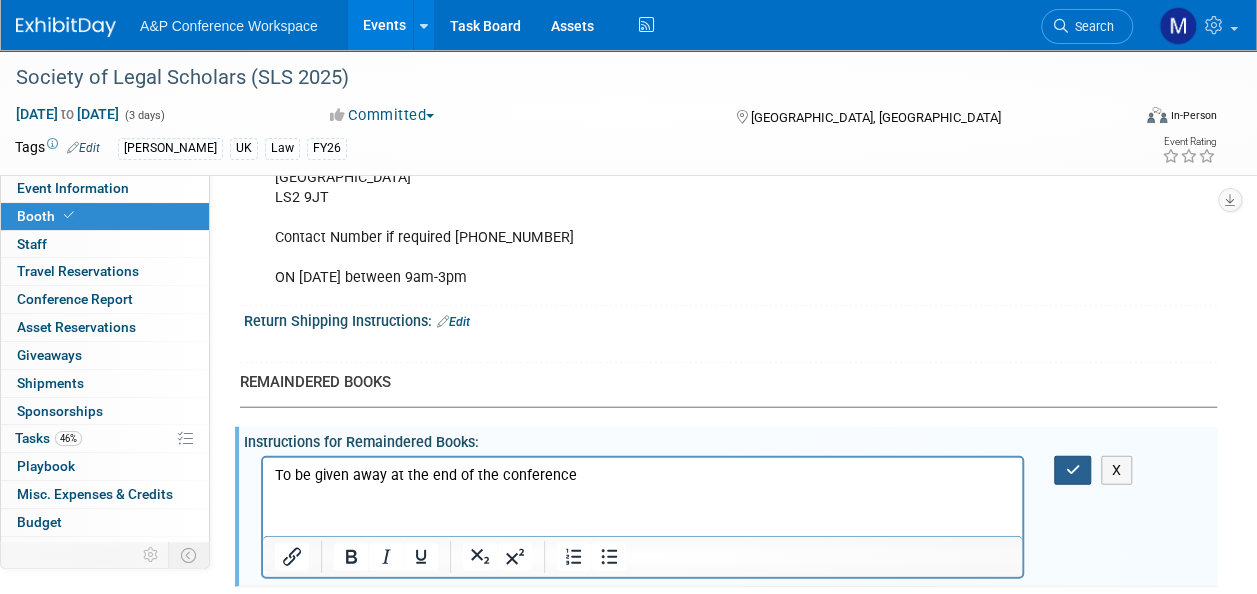 click at bounding box center (1072, 470) 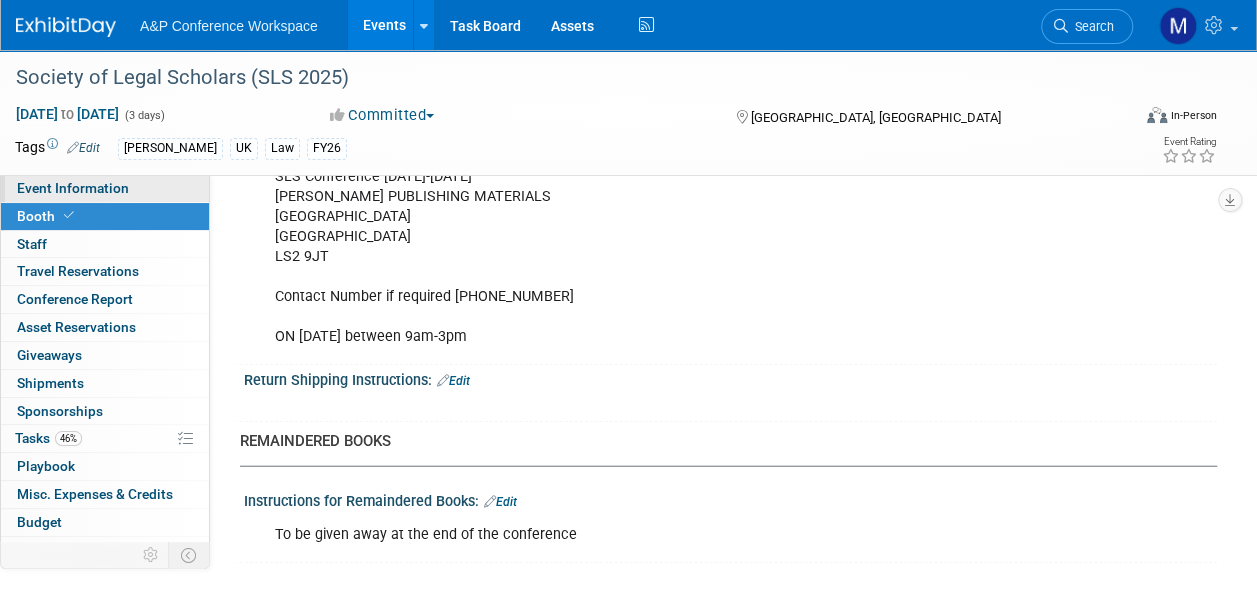 click on "Event Information" at bounding box center [73, 188] 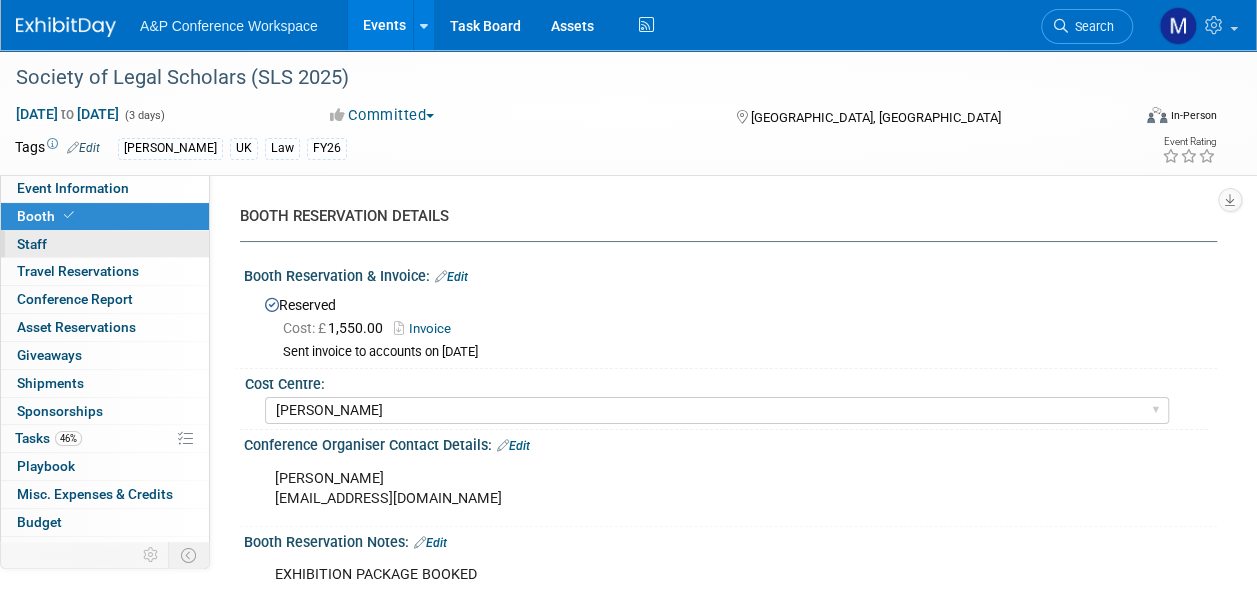 select on "Annual" 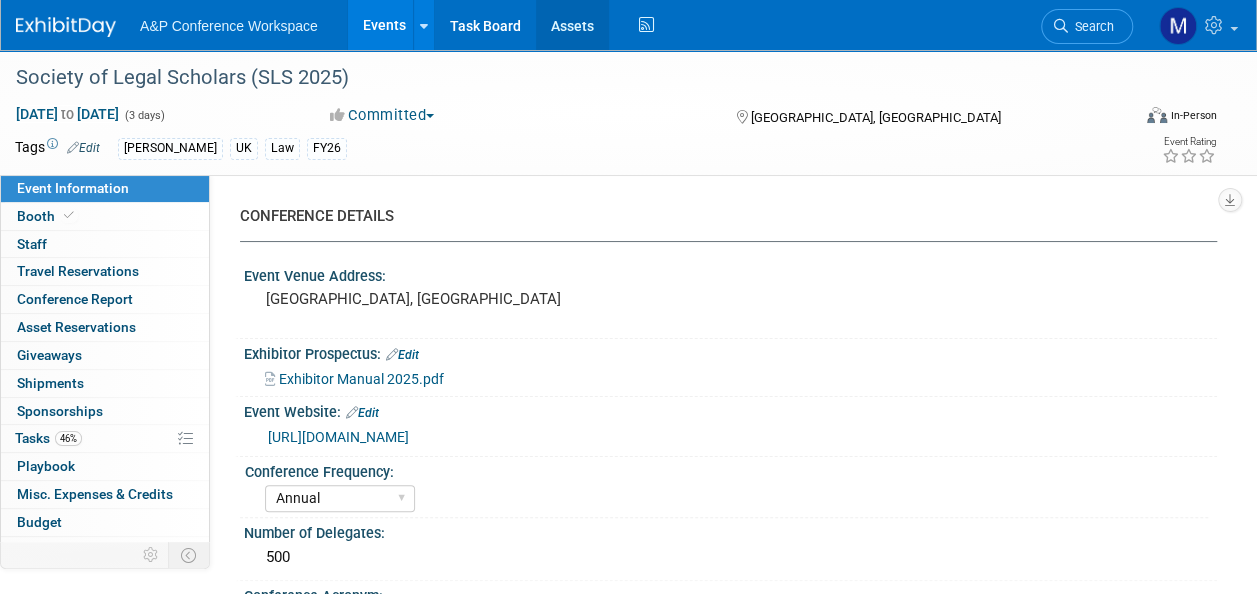 click on "Assets" at bounding box center [572, 25] 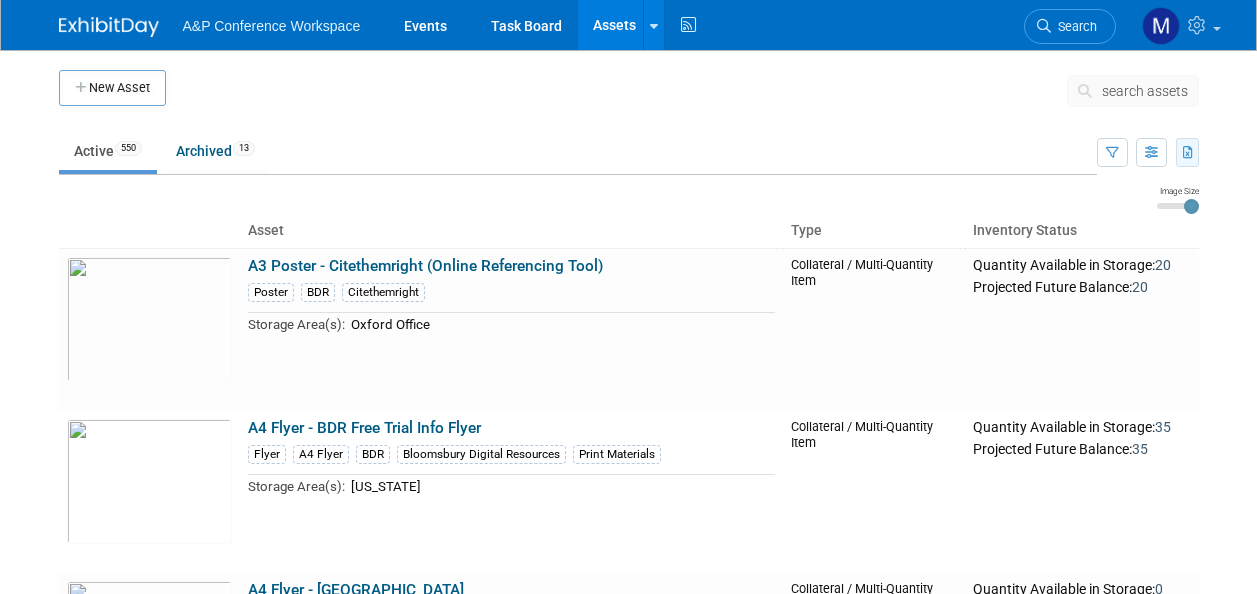 click at bounding box center (1188, 153) 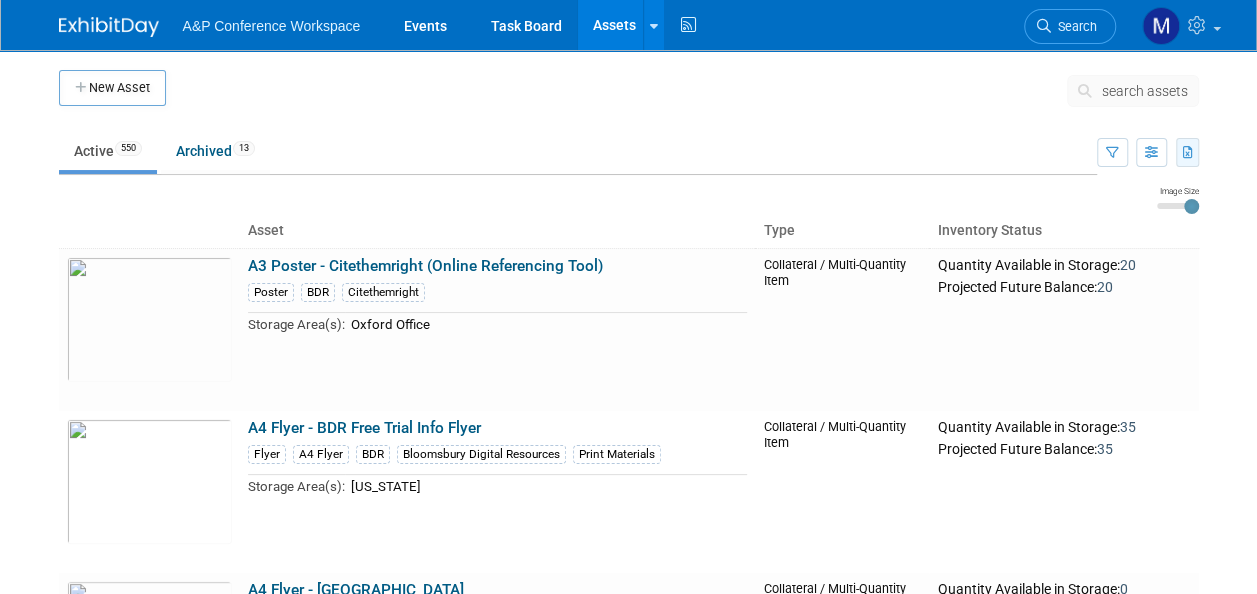 scroll, scrollTop: 0, scrollLeft: 0, axis: both 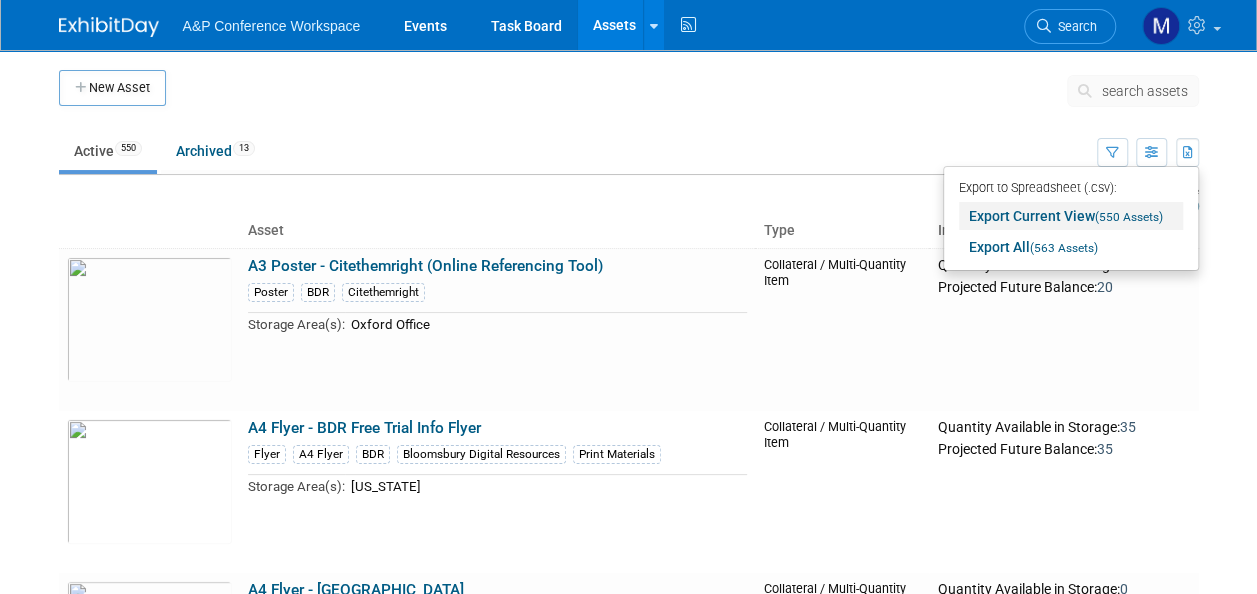 click on "Export Current View  (550 Assets)" at bounding box center (1071, 216) 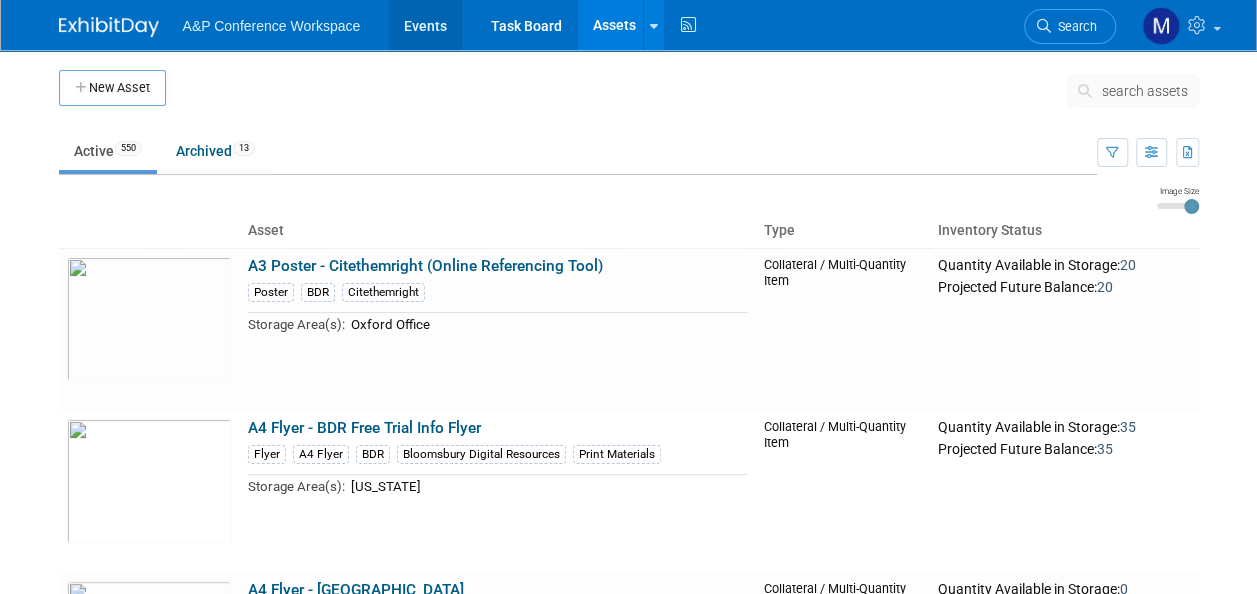 click on "Events" at bounding box center [425, 25] 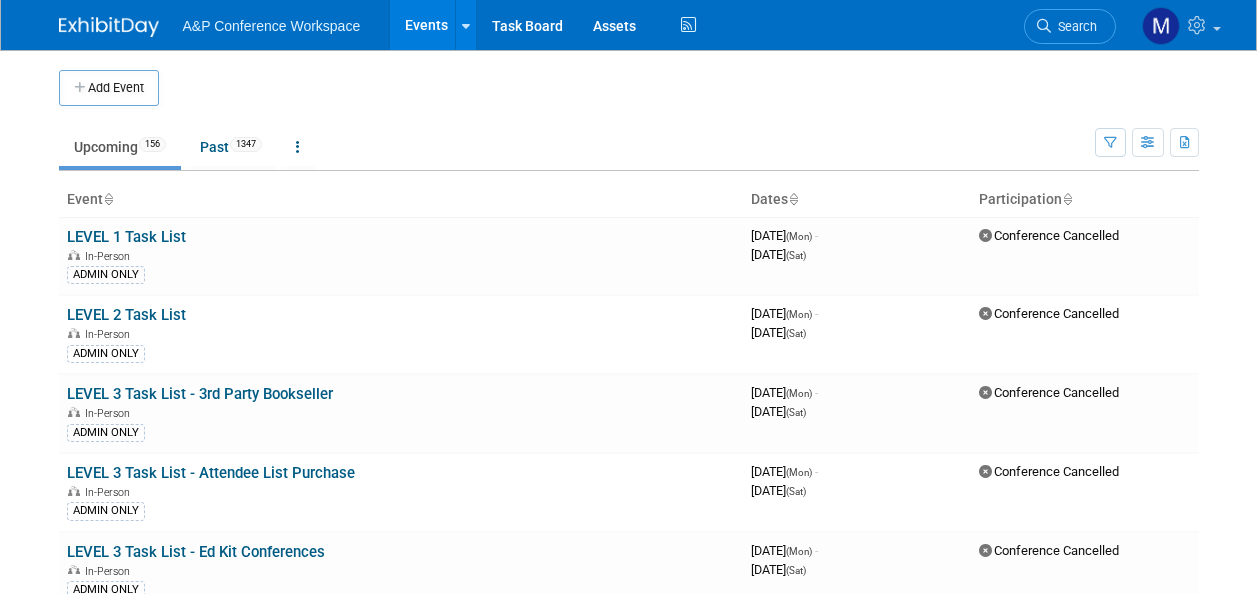 scroll, scrollTop: 0, scrollLeft: 0, axis: both 